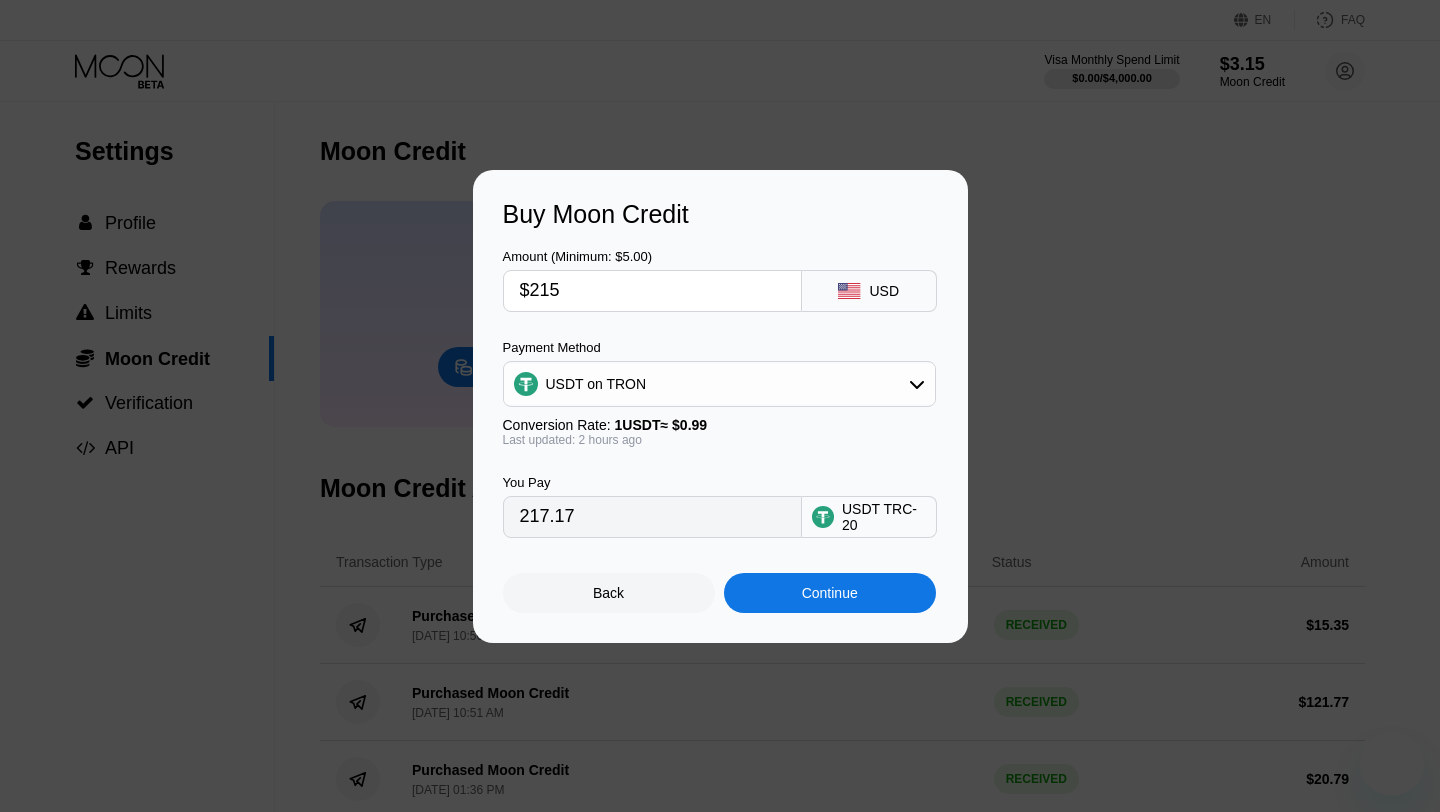 scroll, scrollTop: 0, scrollLeft: 0, axis: both 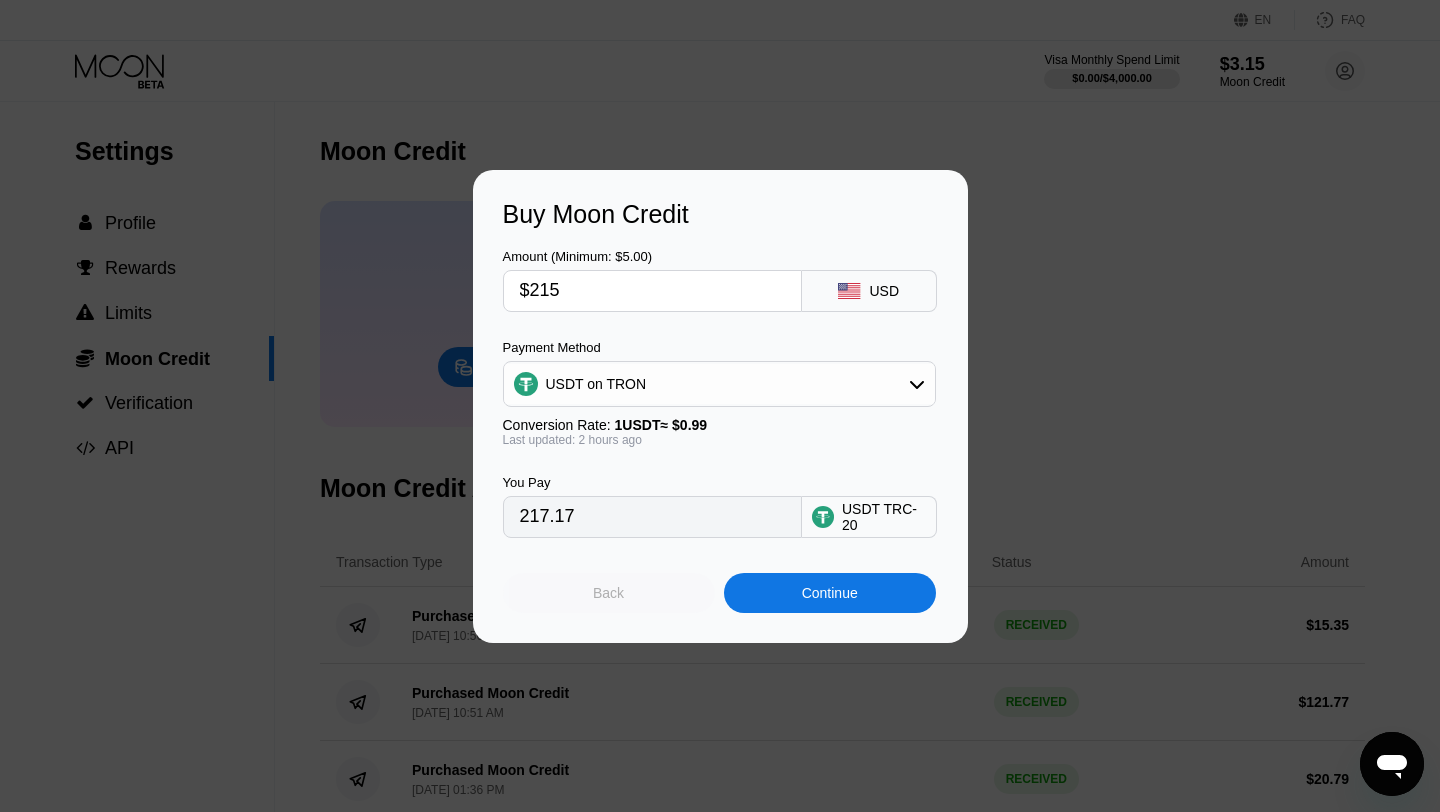 click on "Back" at bounding box center (609, 593) 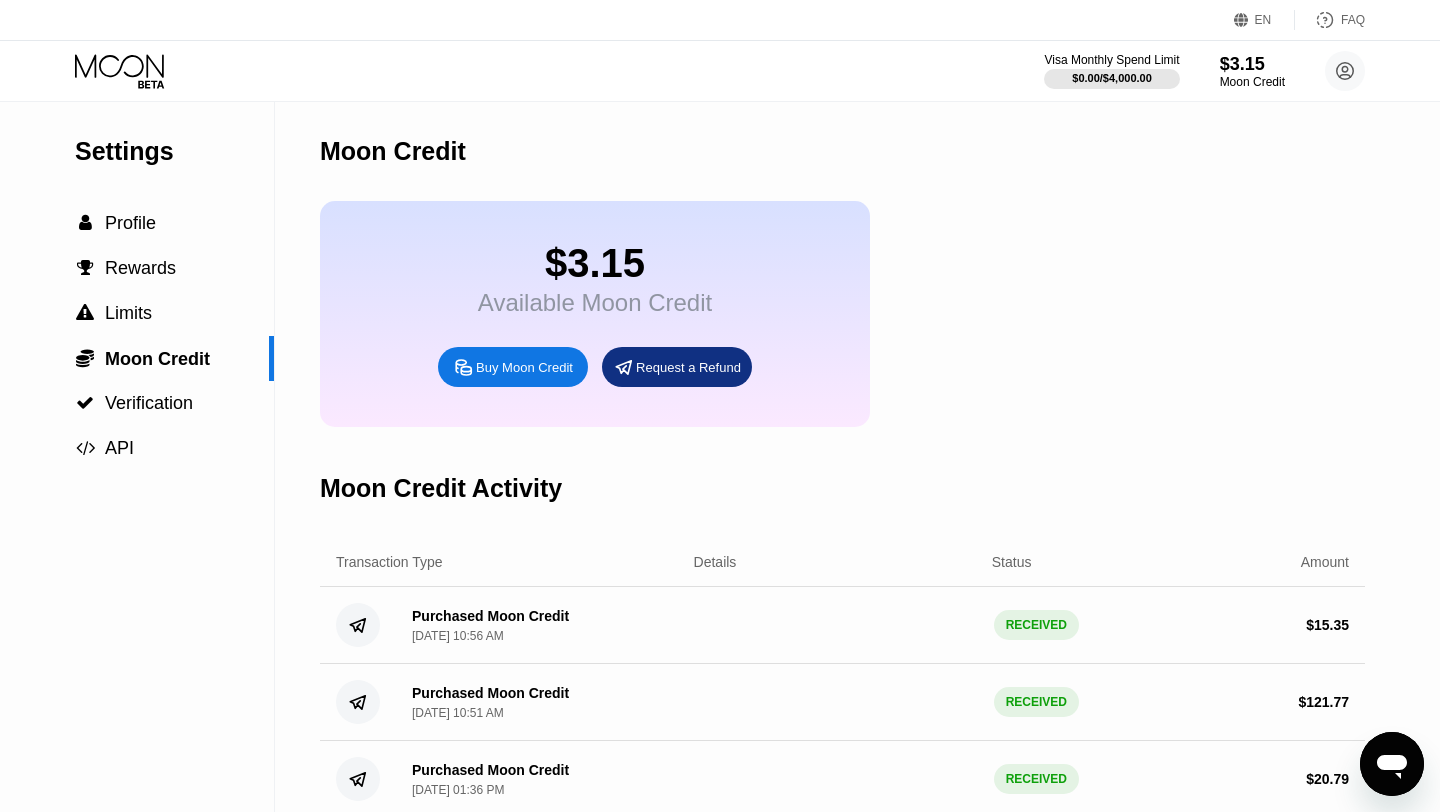 click on "Visa Monthly Spend Limit $0.00 / $4,000.00 $3.15 Moon Credit Vladimir Bespalov xumagod@gmail.com  Home Settings Support Careers About Us Log out Privacy policy Terms" at bounding box center [720, 71] 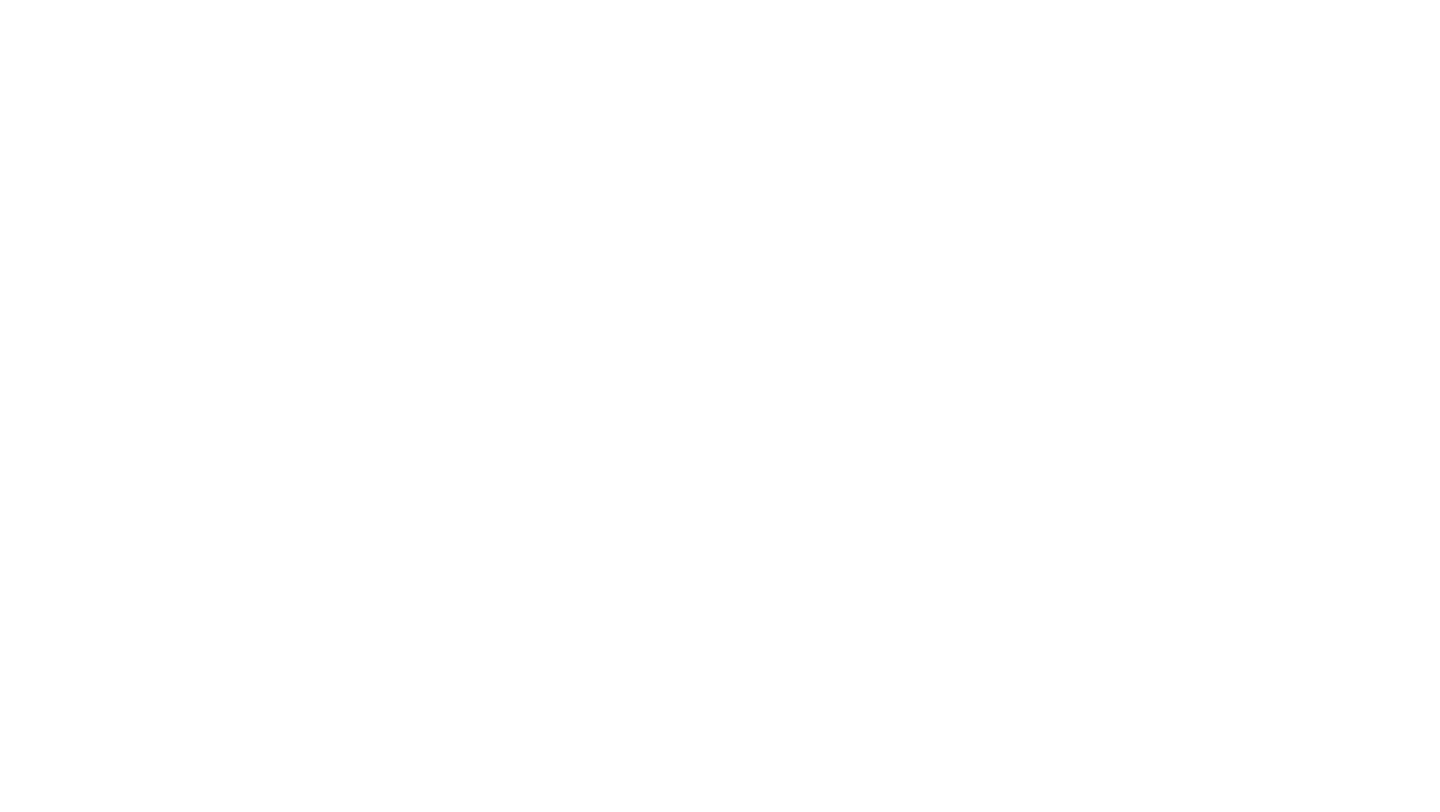 scroll, scrollTop: 0, scrollLeft: 0, axis: both 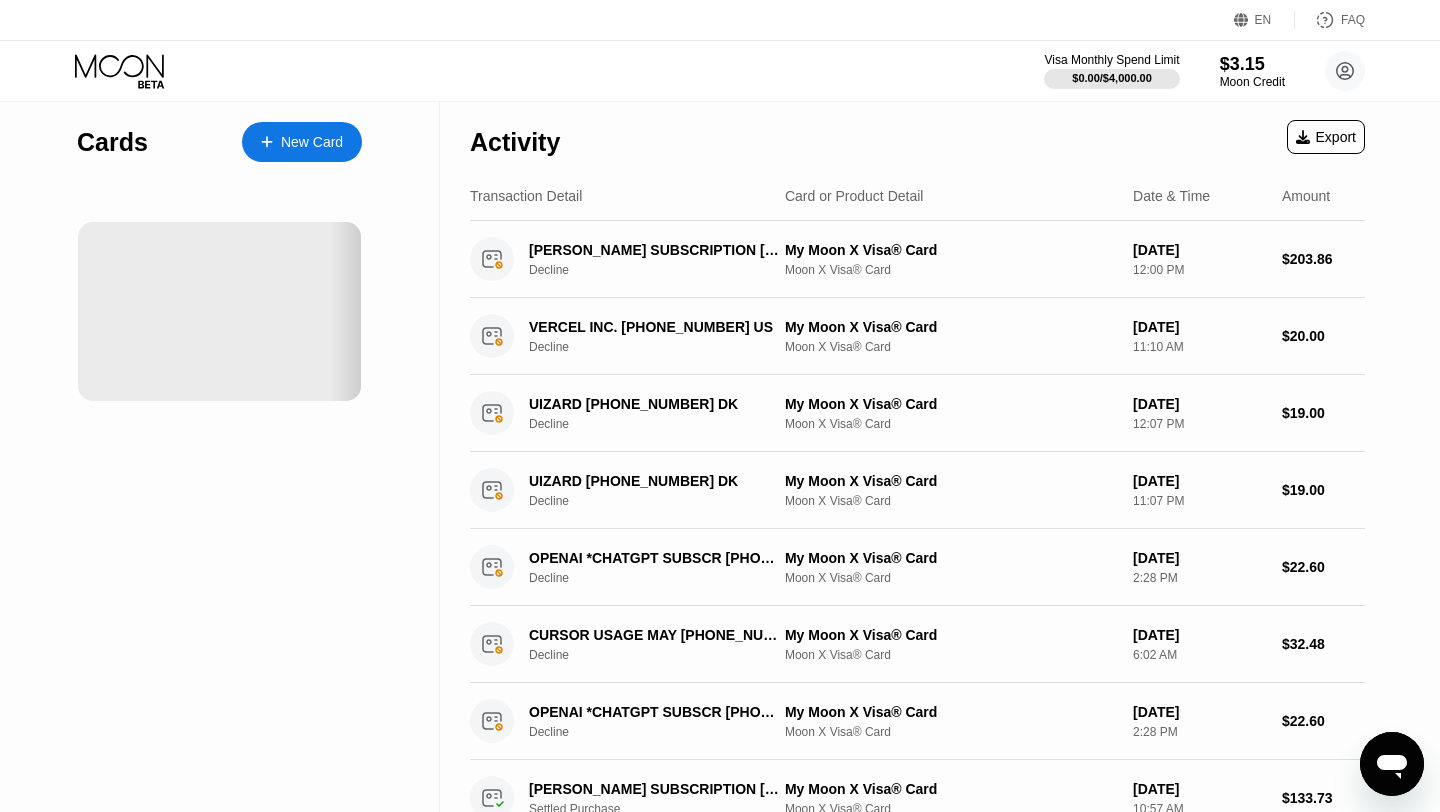 click 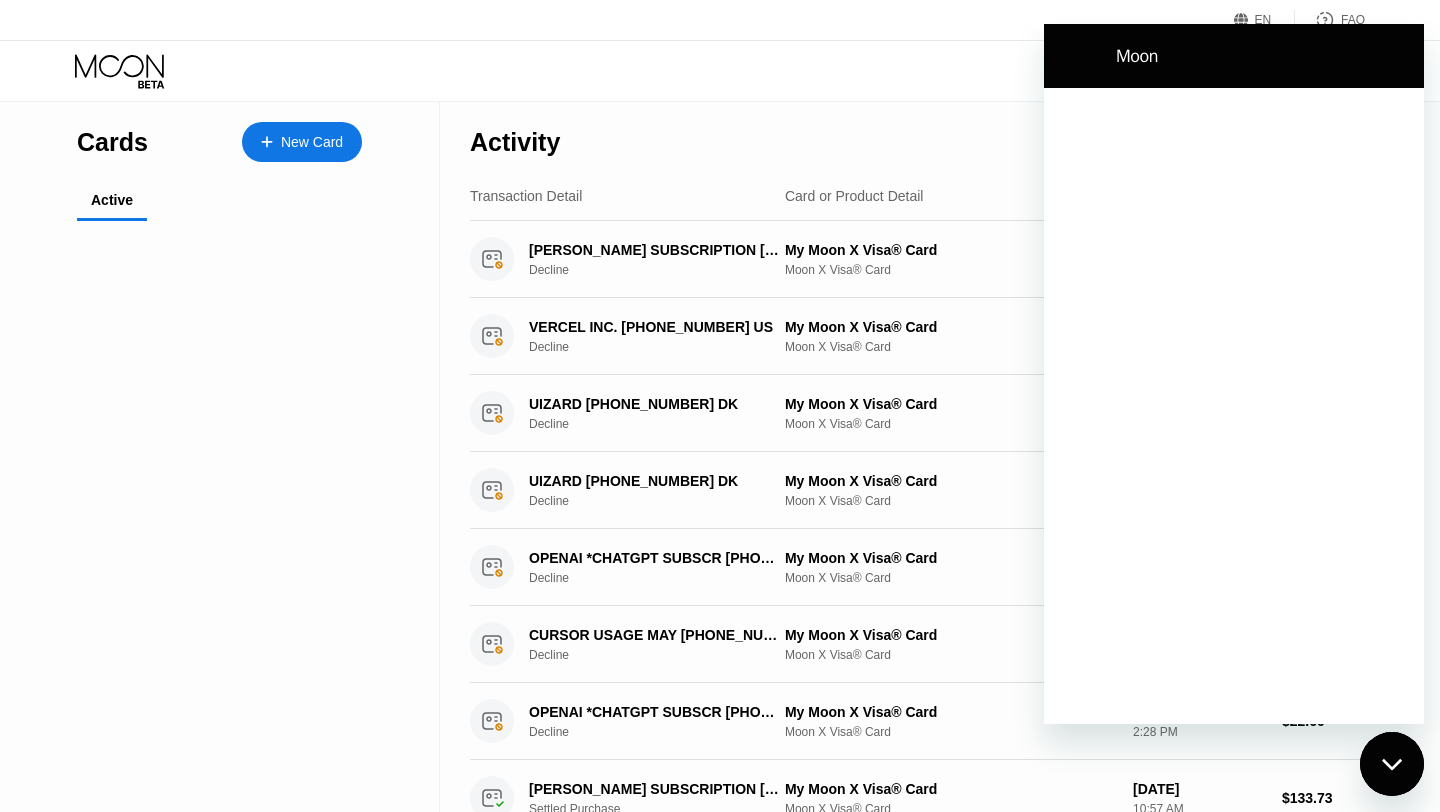 scroll, scrollTop: 0, scrollLeft: 0, axis: both 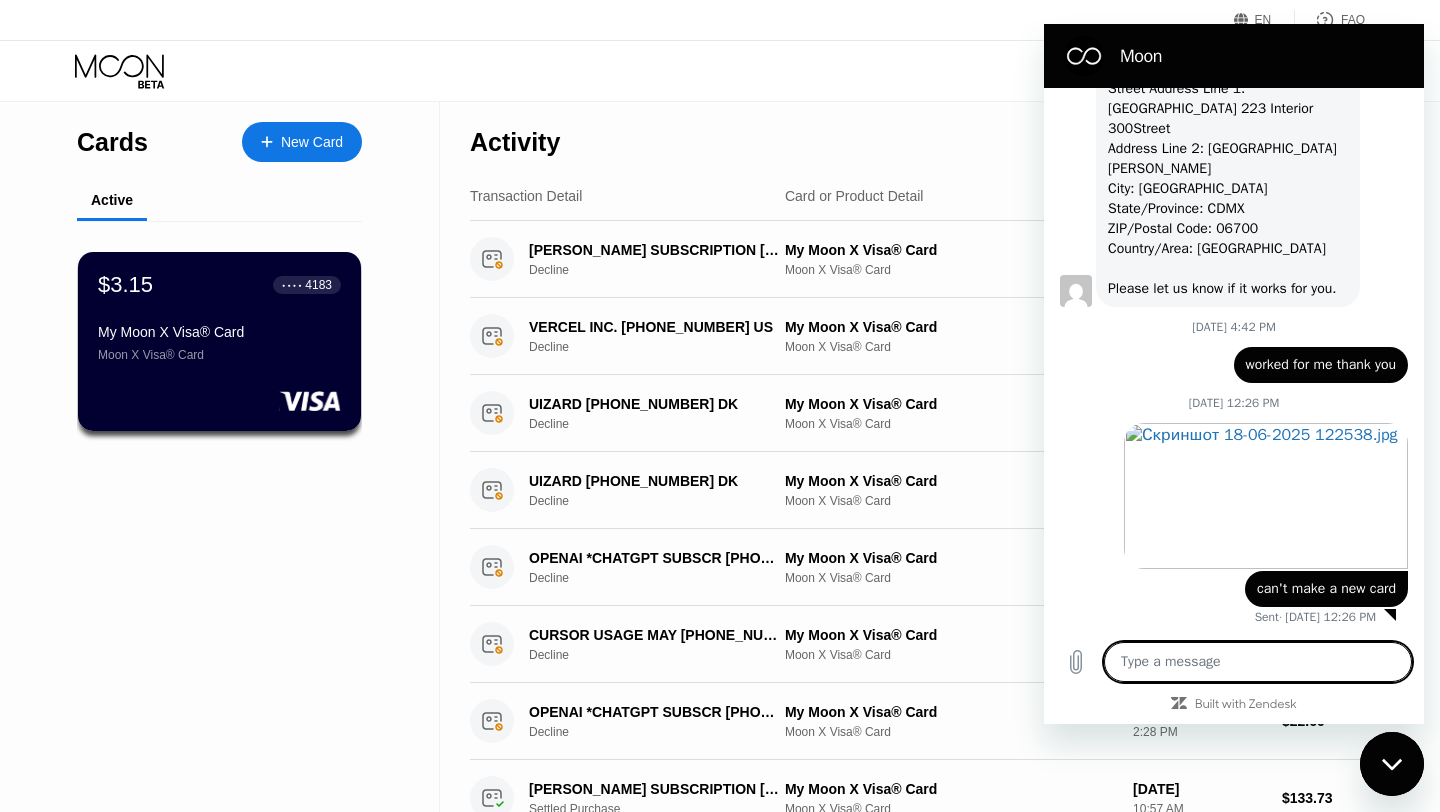 click on "Activity Export" at bounding box center (917, 137) 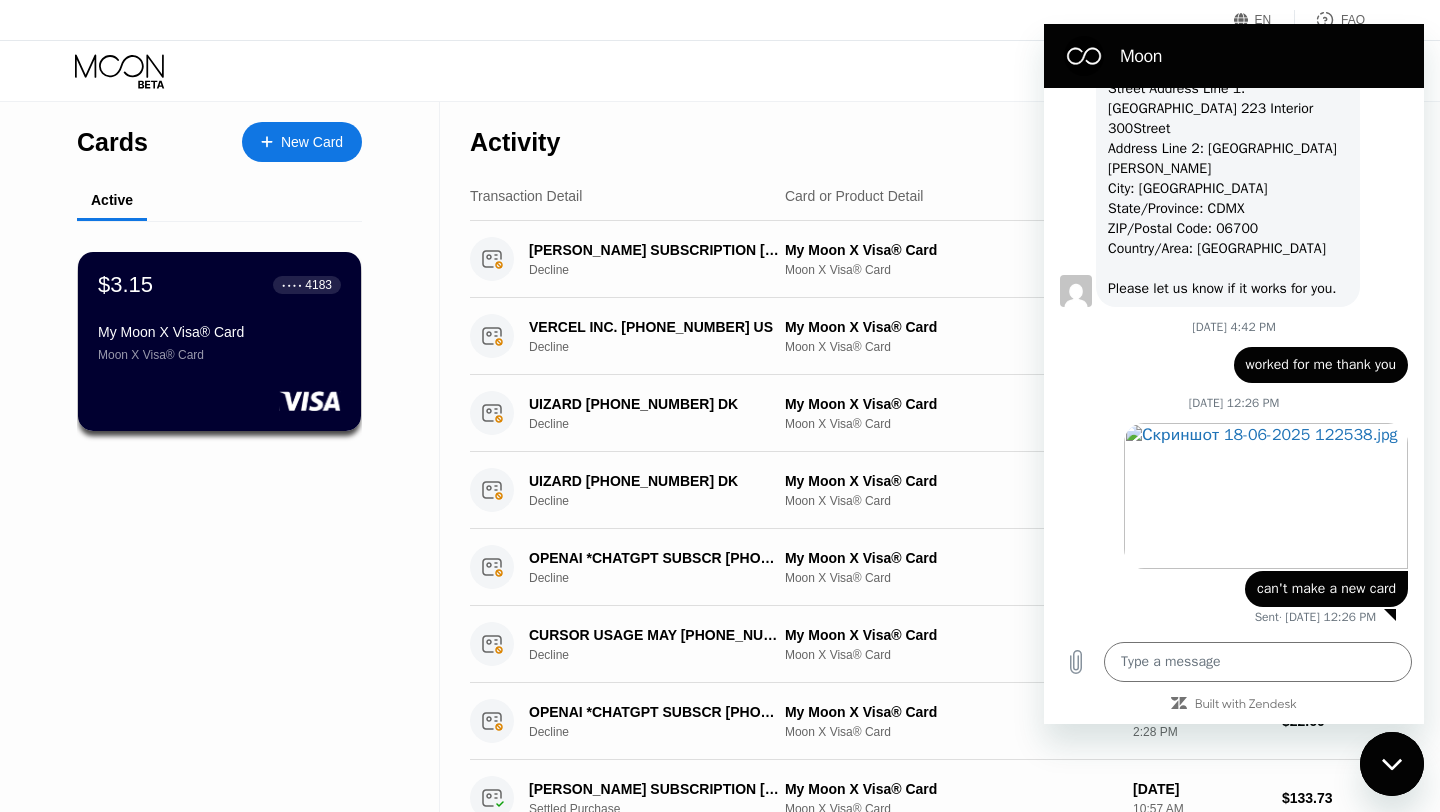 click at bounding box center (1392, 764) 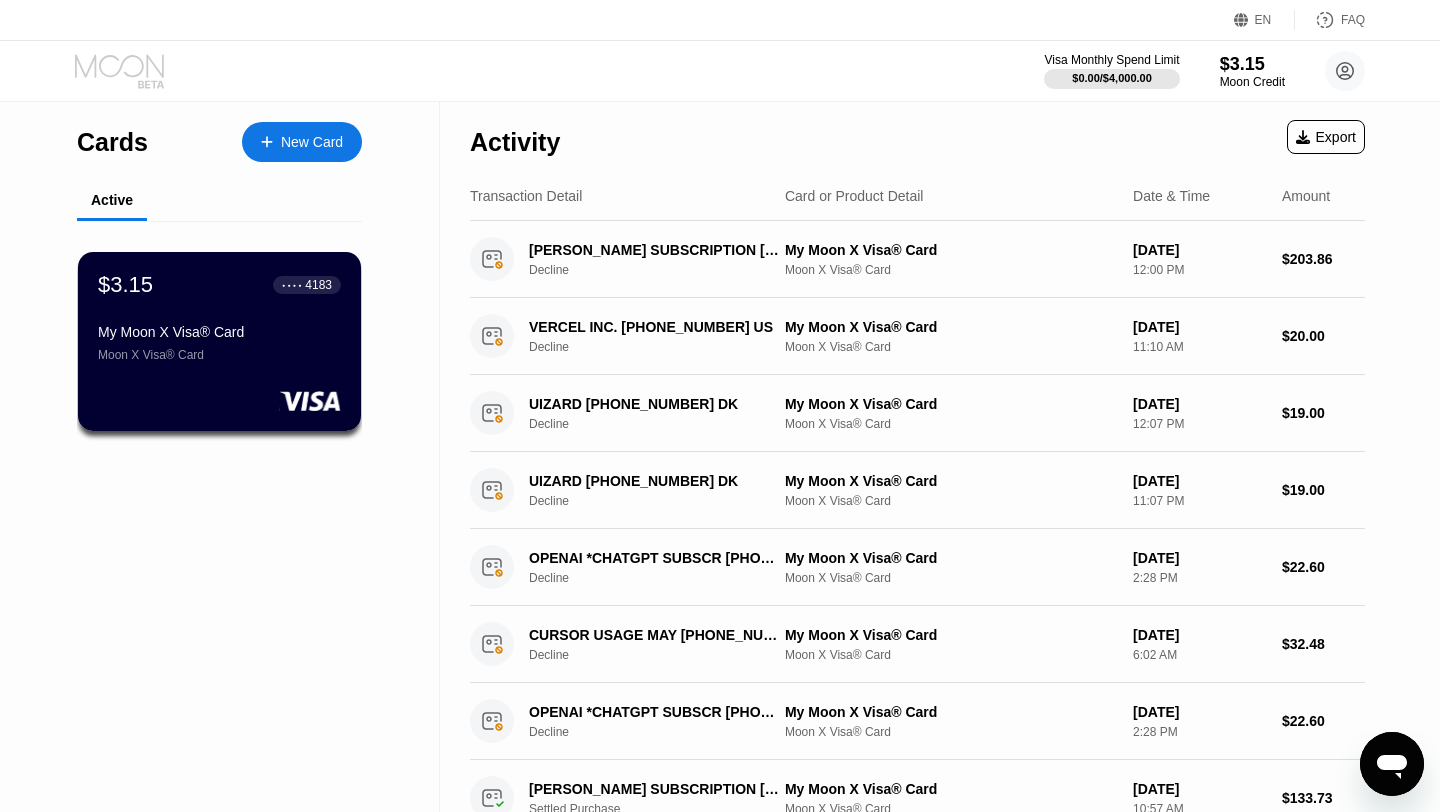click 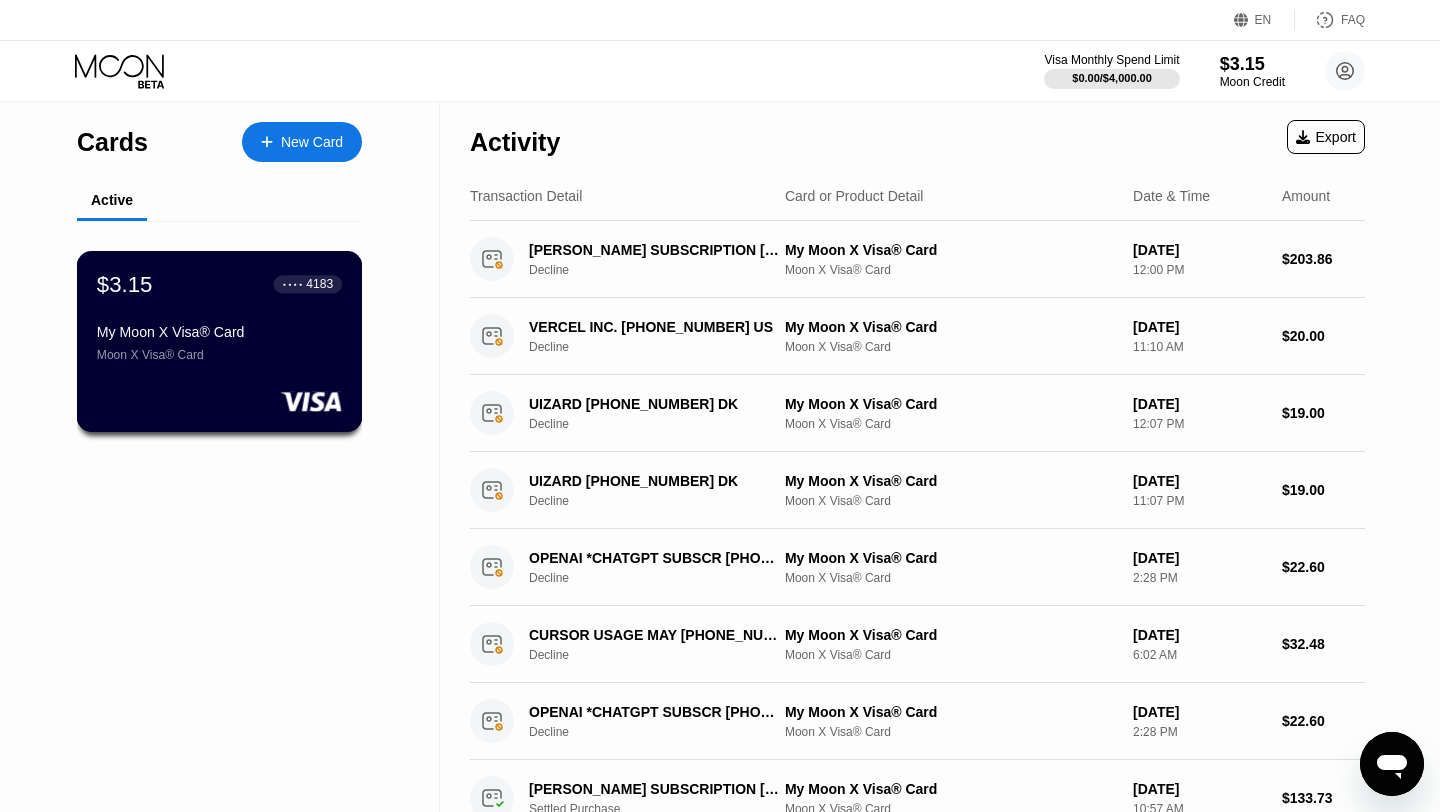 click on "$3.15 ● ● ● ● 4183 My Moon X Visa® Card Moon X Visa® Card" at bounding box center [219, 316] 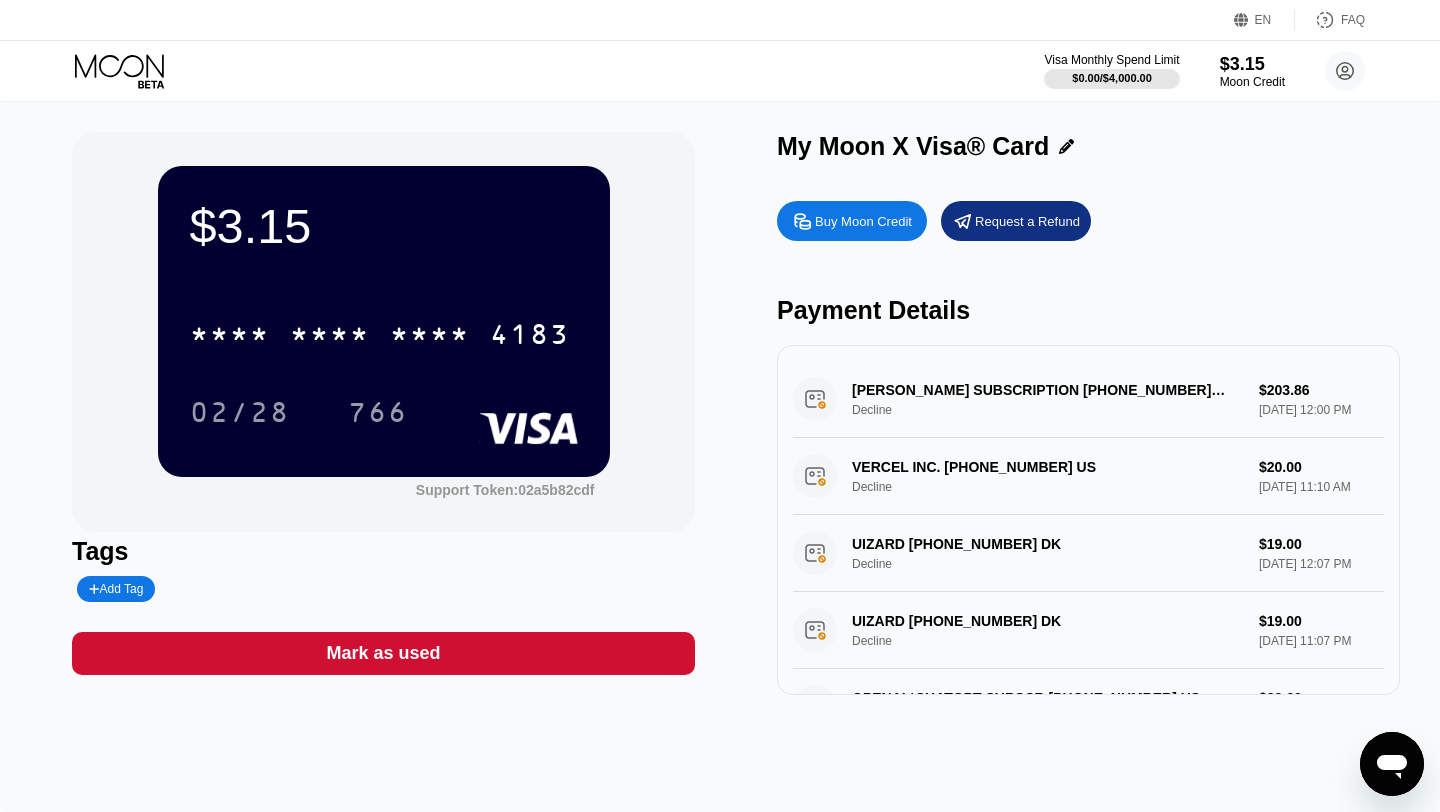 click on "$3.15 * * * * * * * * * * * * 4183 02/28 766" at bounding box center [384, 321] 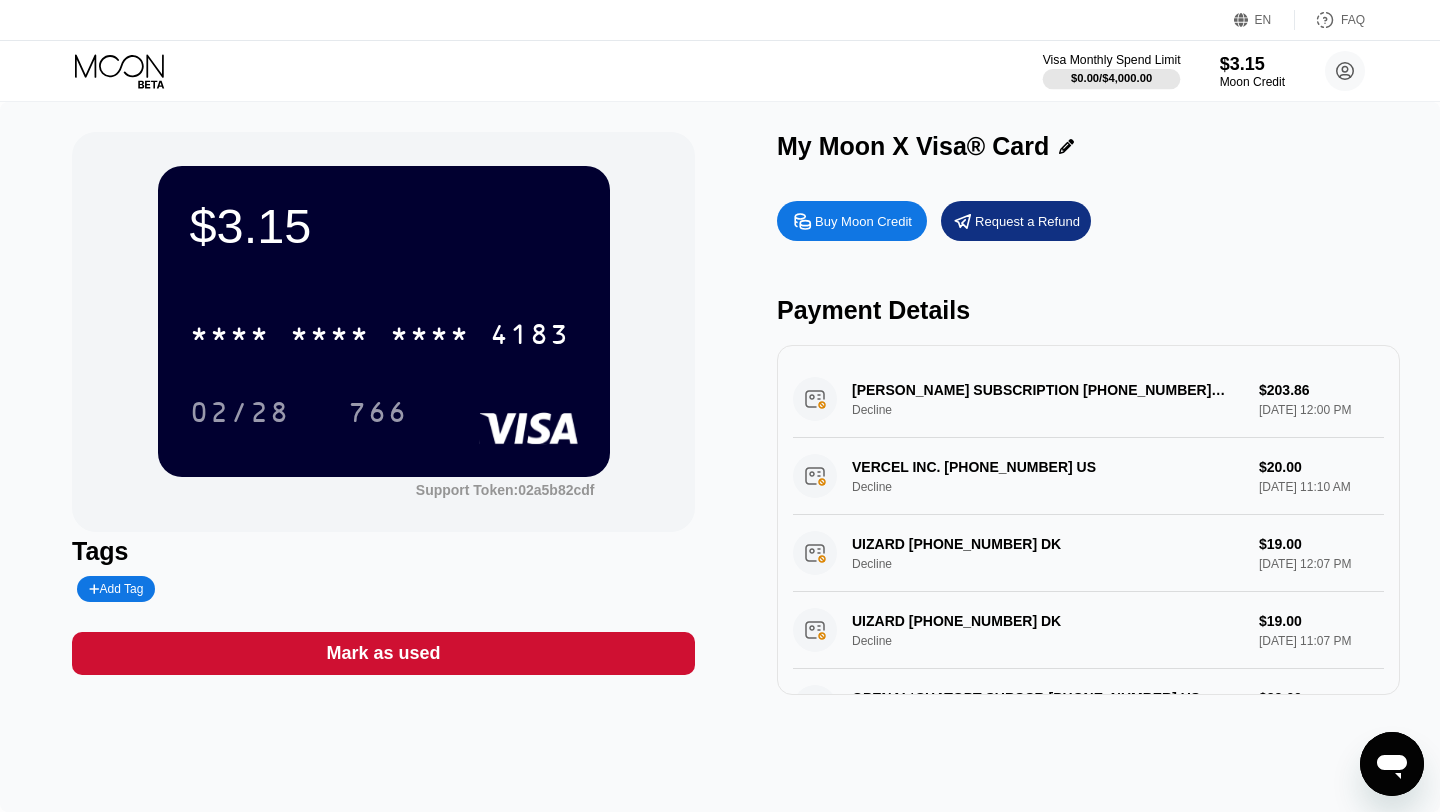 click on "$0.00 / $4,000.00" at bounding box center (1111, 78) 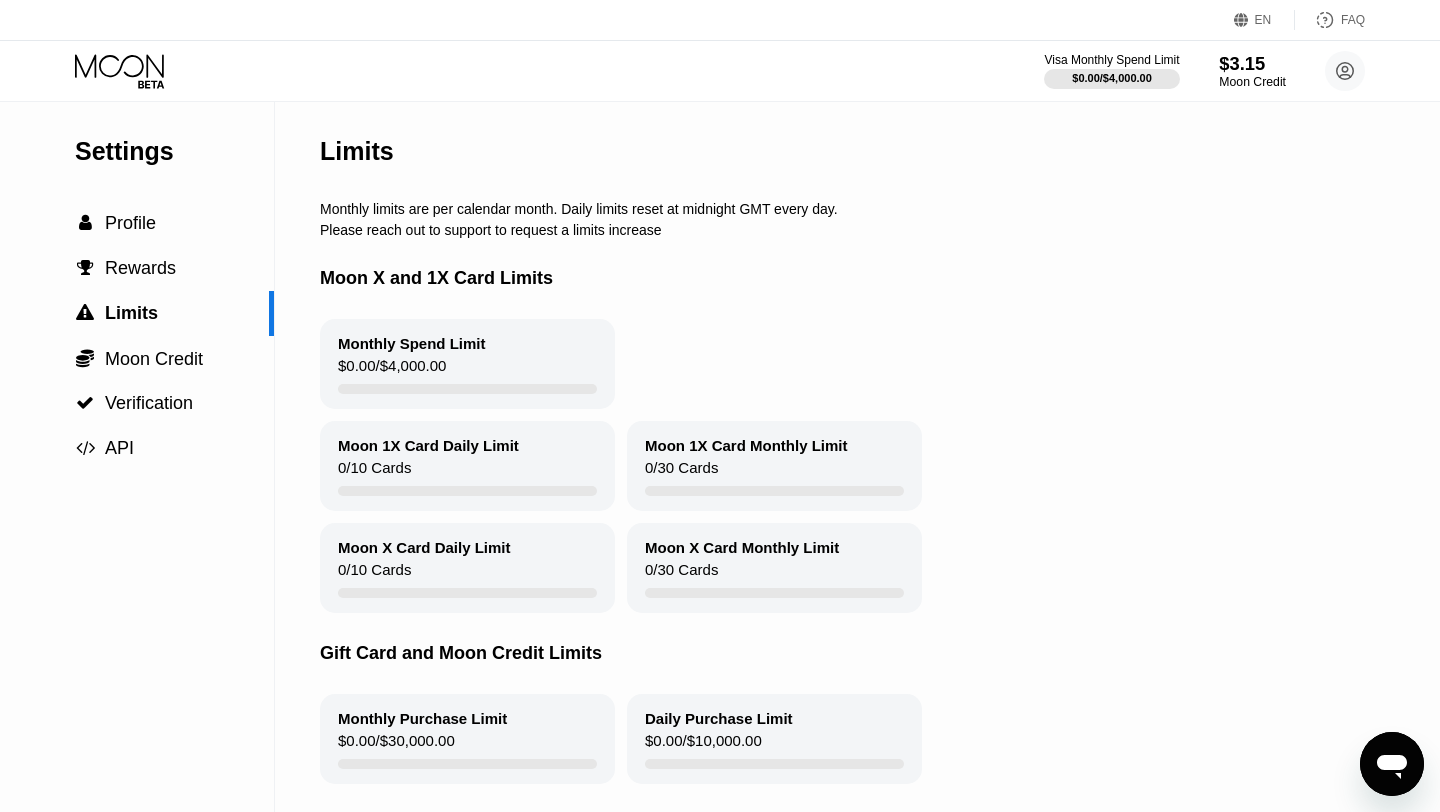 click on "$3.15" at bounding box center (1252, 63) 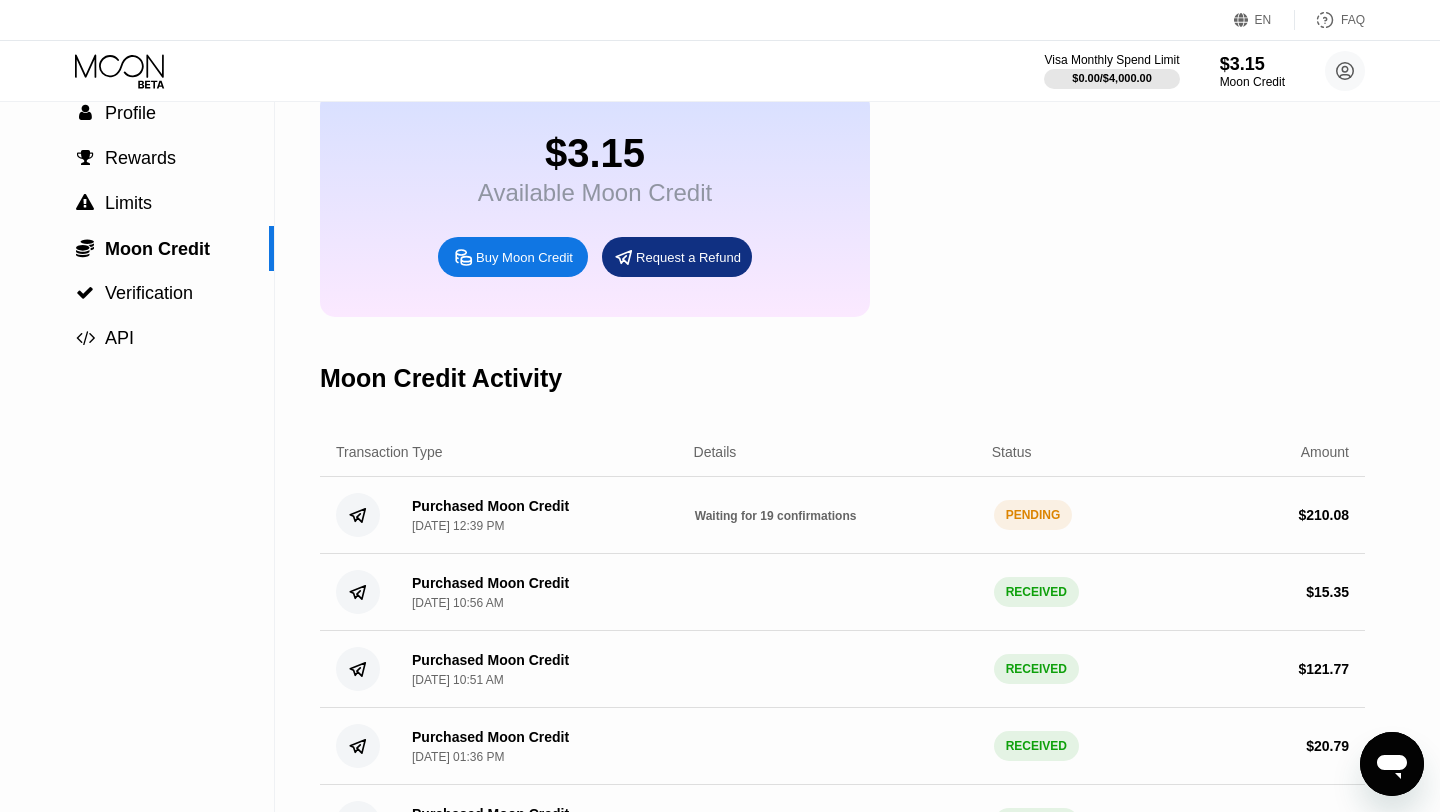 scroll, scrollTop: 58, scrollLeft: 0, axis: vertical 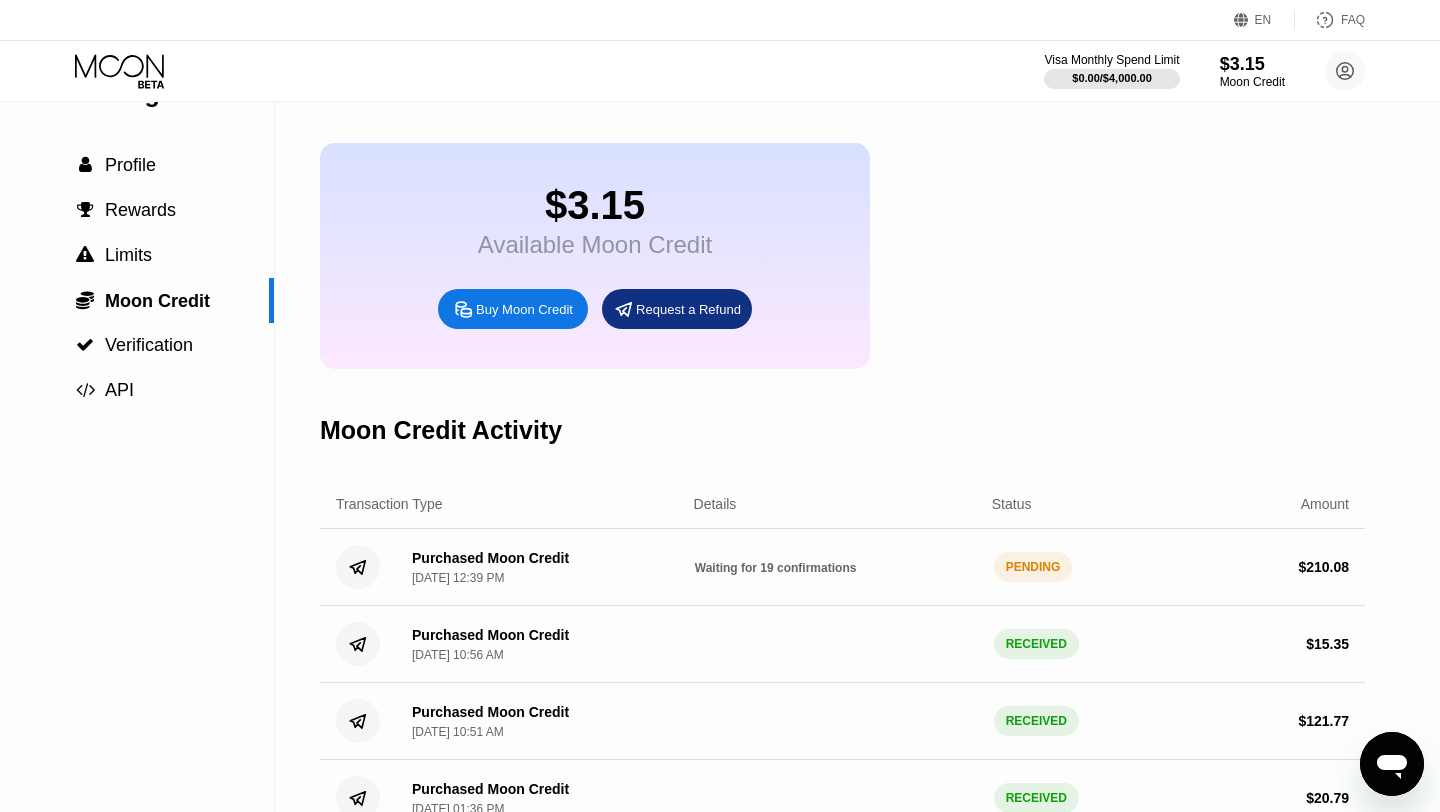 click on "Waiting for 19 confirmations" at bounding box center (776, 568) 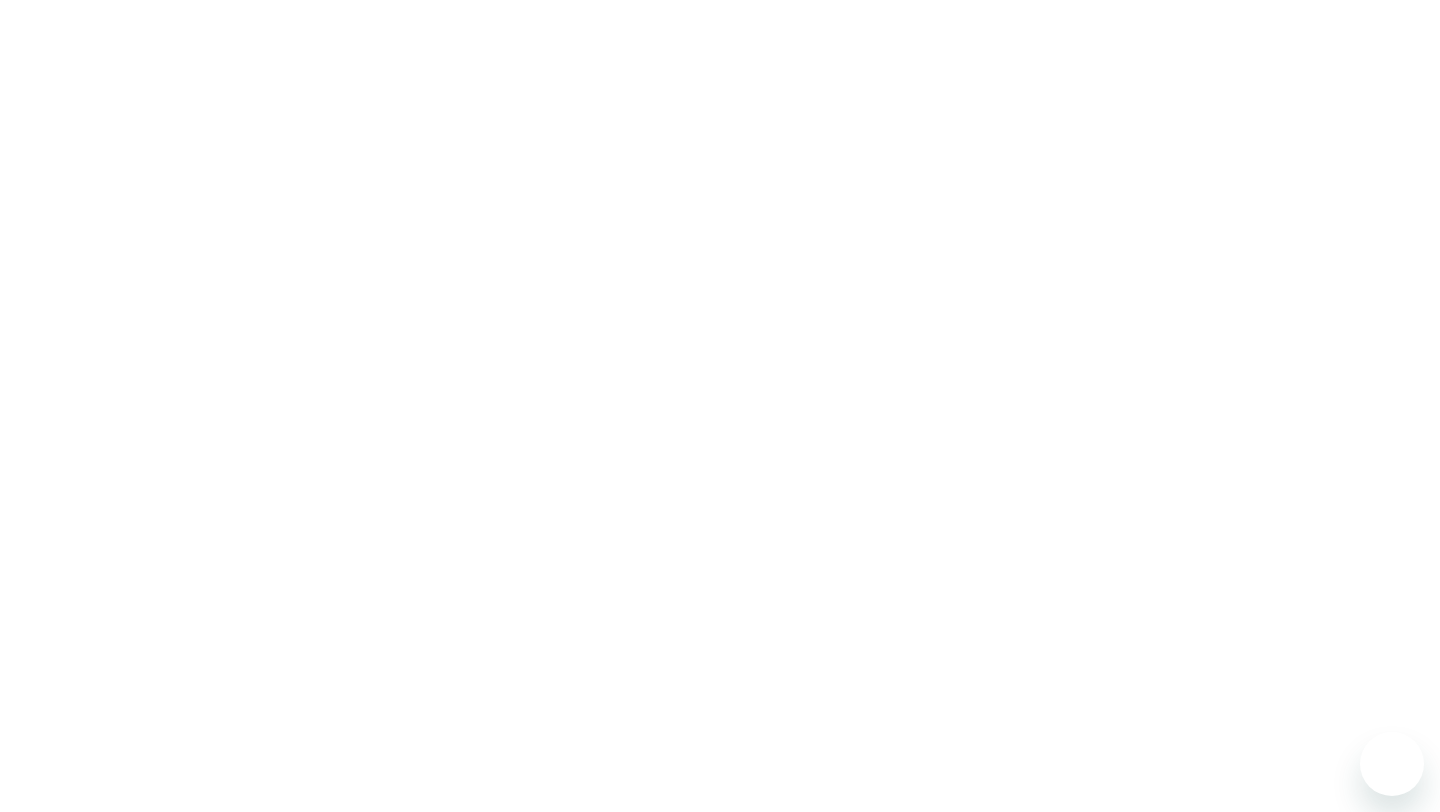 scroll, scrollTop: 0, scrollLeft: 0, axis: both 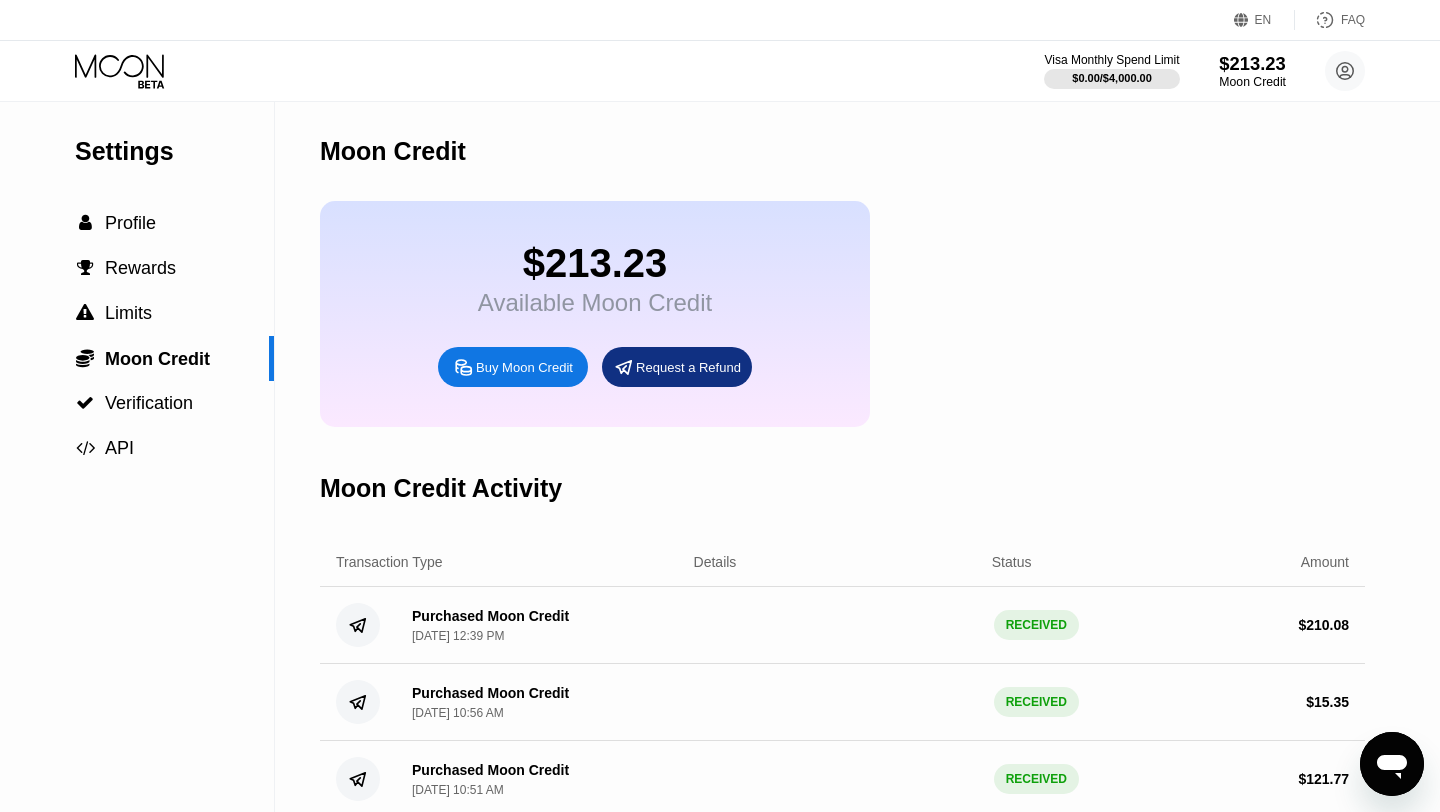click on "$213.23" at bounding box center [1252, 63] 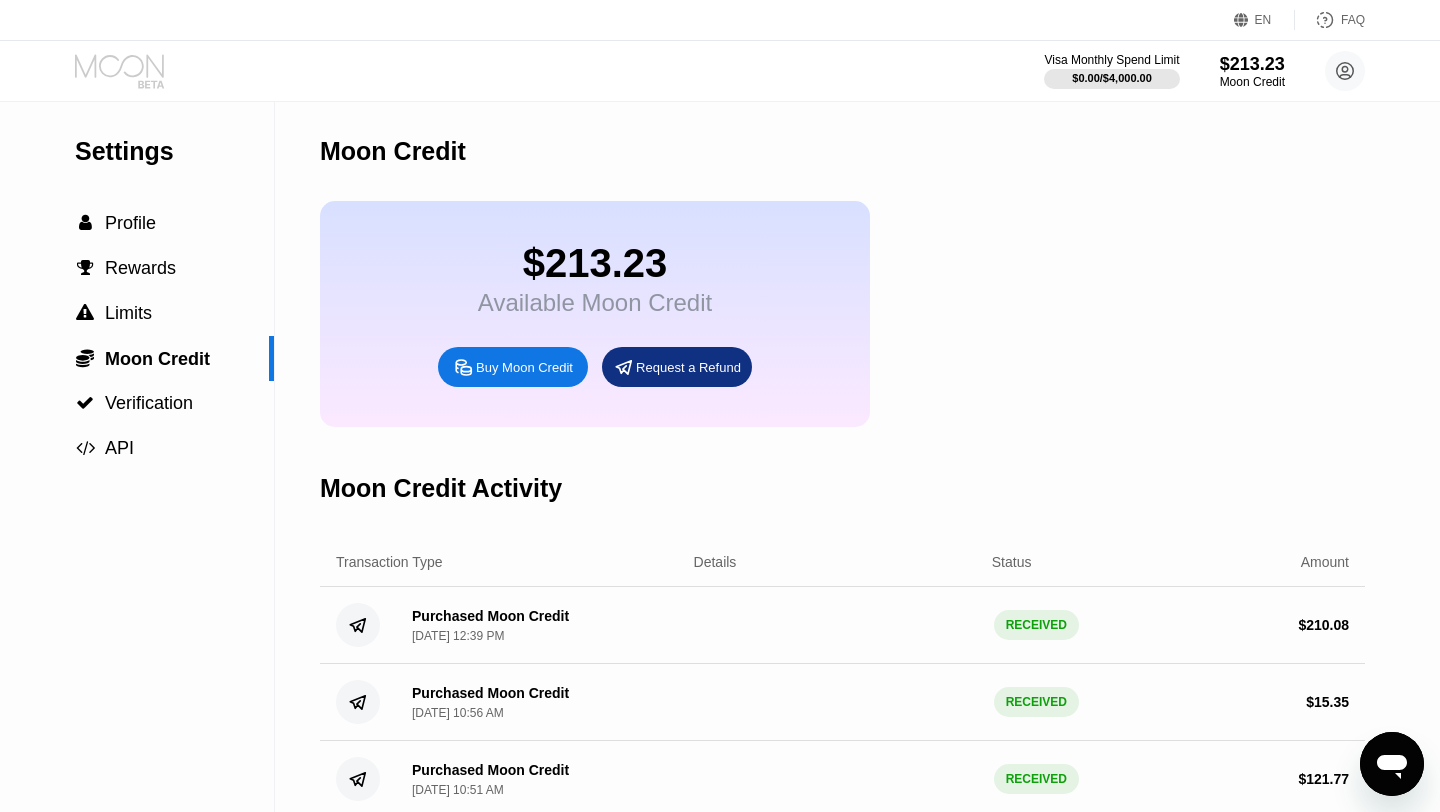 click 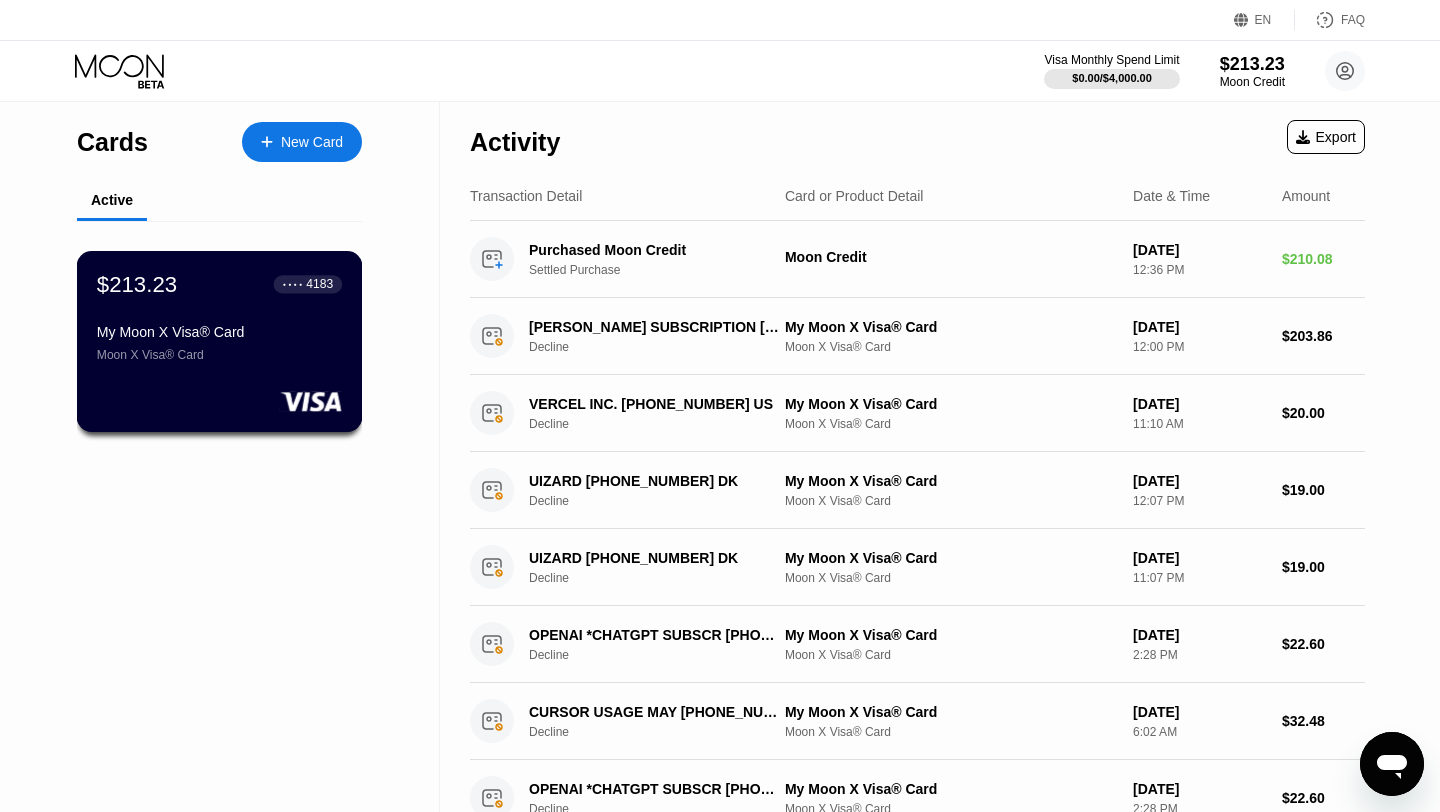 click on "$213.23 ● ● ● ● 4183 My Moon X Visa® Card Moon X Visa® Card" at bounding box center [219, 316] 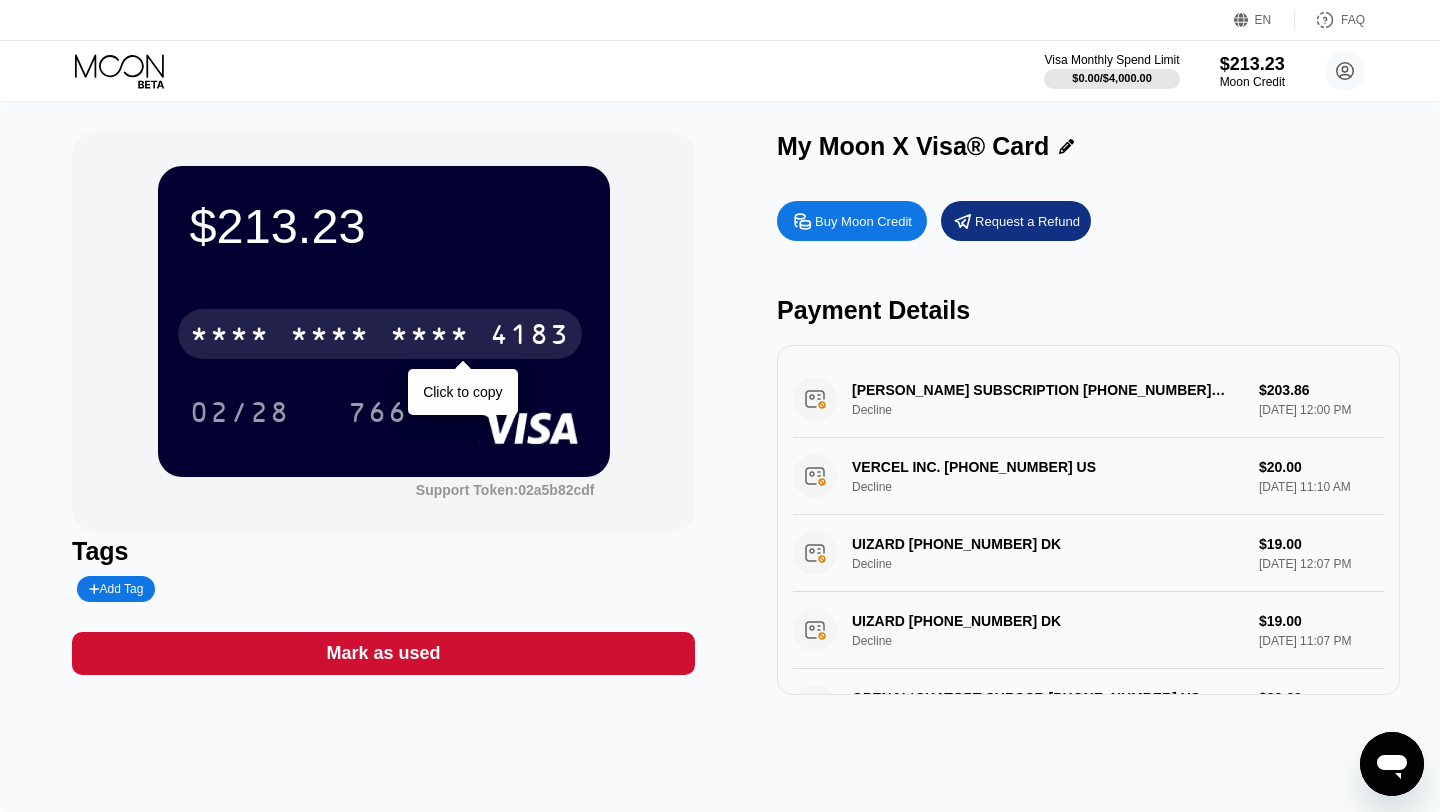 click on "* * * * * * * * * * * * 4183" at bounding box center (380, 334) 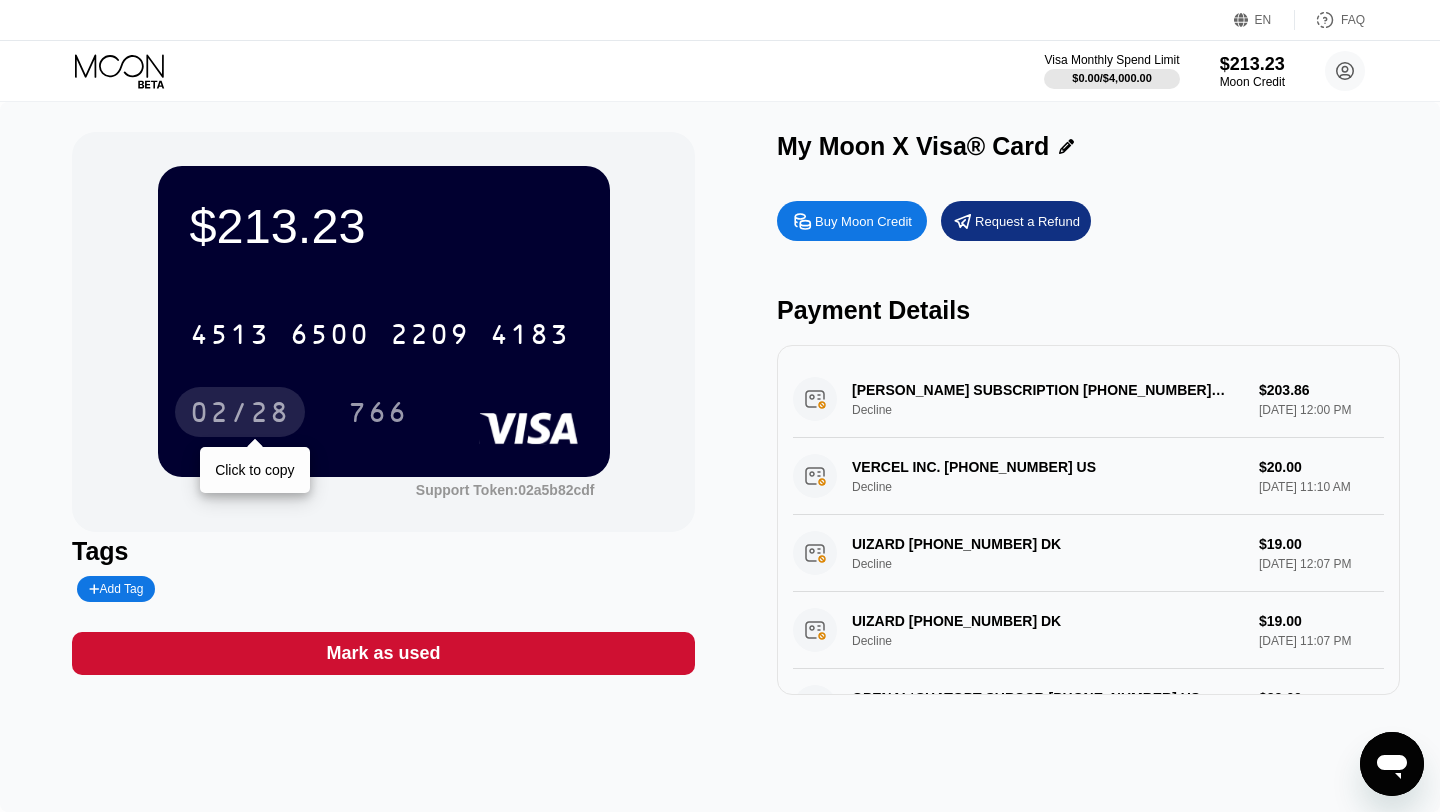 click on "02/28" at bounding box center [240, 415] 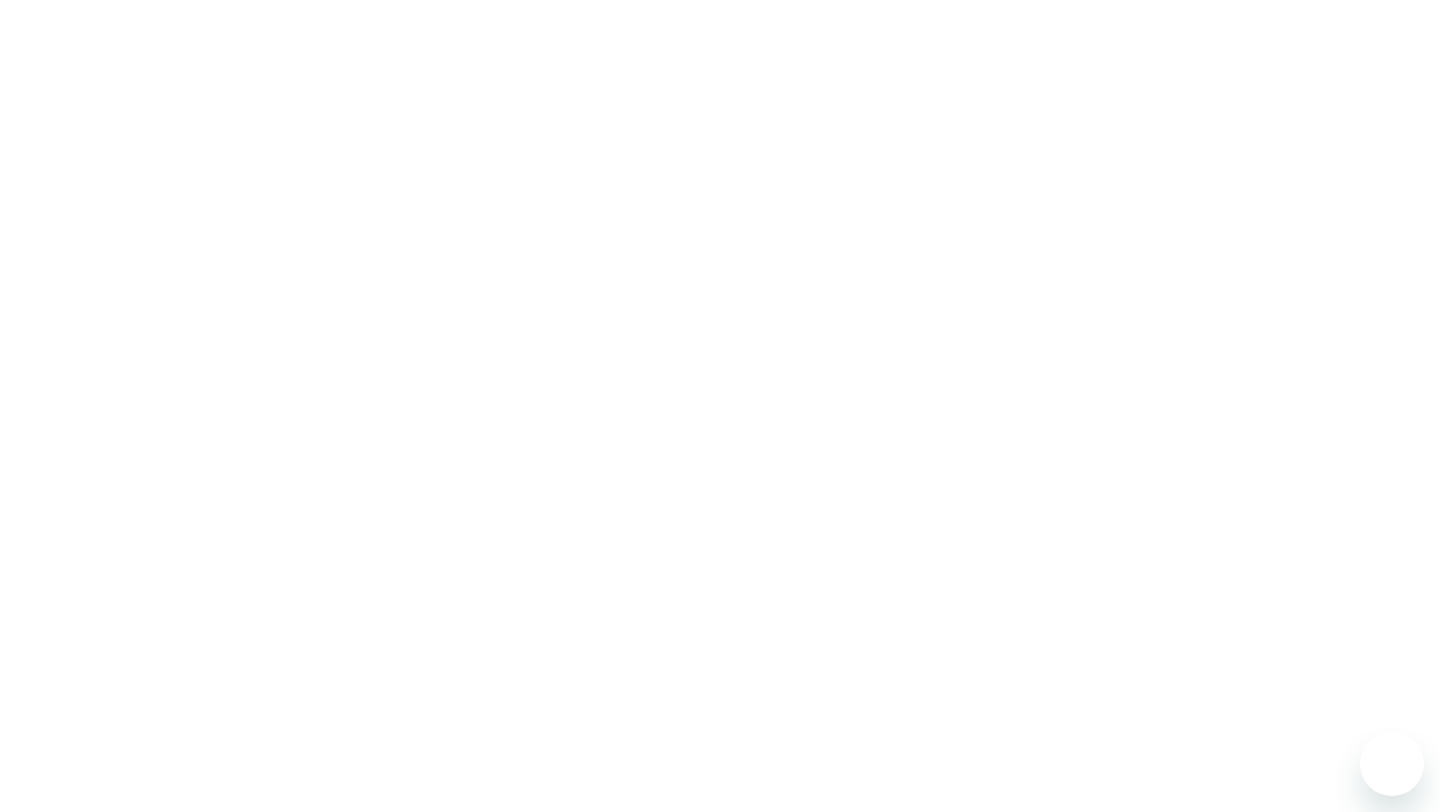 scroll, scrollTop: 0, scrollLeft: 0, axis: both 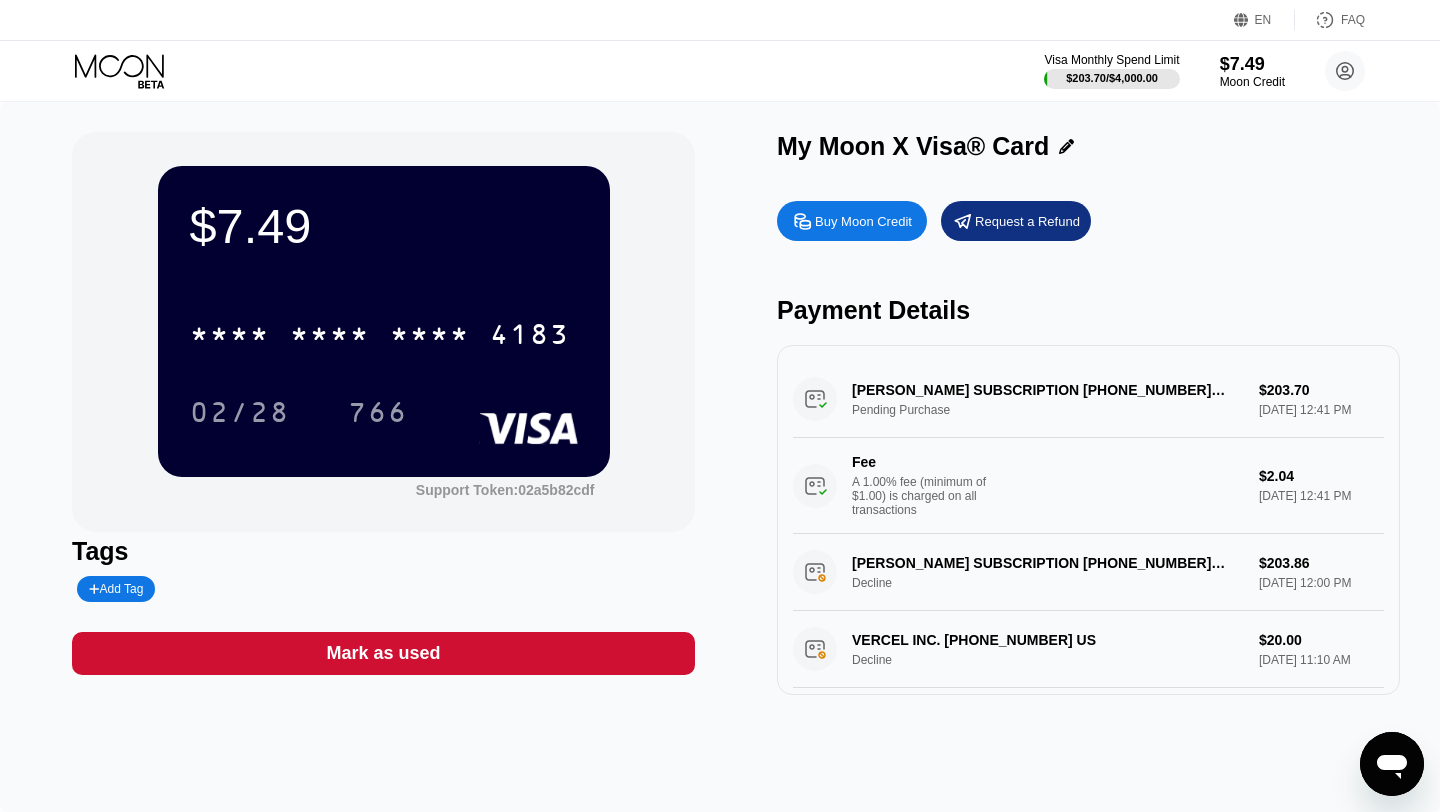 click on "My Moon X Visa® Card Buy Moon Credit Request a Refund Payment Details [PERSON_NAME] SUBSCRIPTION   [PHONE_NUMBER] US Pending Purchase $203.70 [DATE] 12:41 PM Fee A 1.00% fee (minimum of $1.00) is charged on all transactions $2.04 [DATE] 12:41 PM [PERSON_NAME] SUBSCRIPTION   [PHONE_NUMBER] US Decline $203.86 [DATE] 12:00 PM VERCEL INC.              [PHONE_NUMBER] US Decline $20.00 [DATE] 11:10 AM UIZARD                   [PHONE_NUMBER]  DK Decline $19.00 [DATE] 12:07 PM UIZARD                   [PHONE_NUMBER]  DK Decline $19.00 [DATE] 11:07 PM OPENAI *CHATGPT SUBSCR   [PHONE_NUMBER] US Decline $22.60 [DATE] 2:28 PM CURSOR USAGE  MAY        [PHONE_NUMBER] US Decline $32.48 [DATE] 6:02 AM OPENAI *CHATGPT SUBSCR   [PHONE_NUMBER] US Decline $22.60 [DATE] 2:28 PM [PERSON_NAME] SUBSCRIPTION   [PHONE_NUMBER] US Settled Purchase $133.73 [DATE] 10:57 AM Fee A 1.00% fee (minimum of $1.00) is charged on all transactions $1.34 [DATE] 10:57 AM [PERSON_NAME][URL] SUBSCRIPTION   [PHONE_NUMBER] US" at bounding box center [1088, 413] 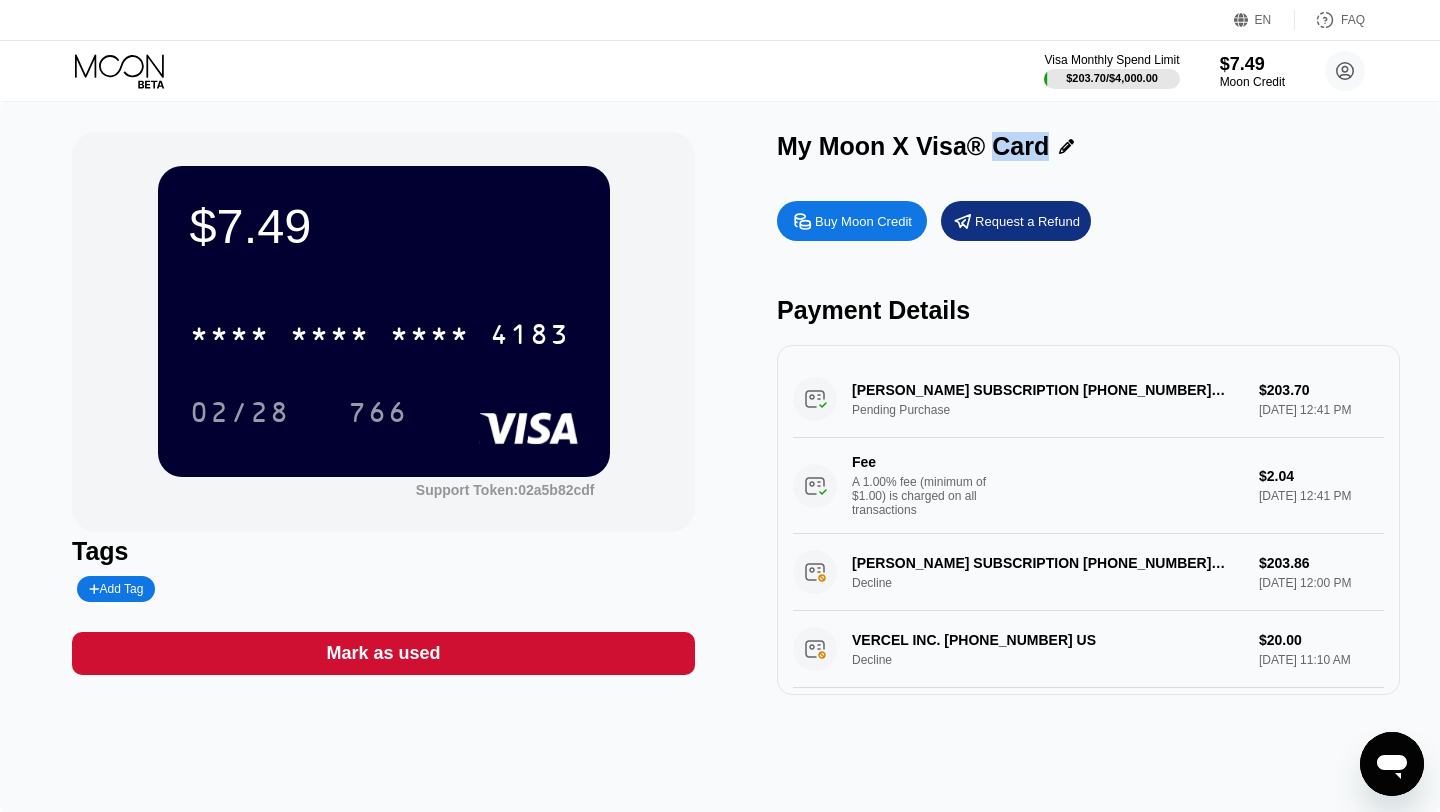 click on "My Moon X Visa® Card" at bounding box center (913, 146) 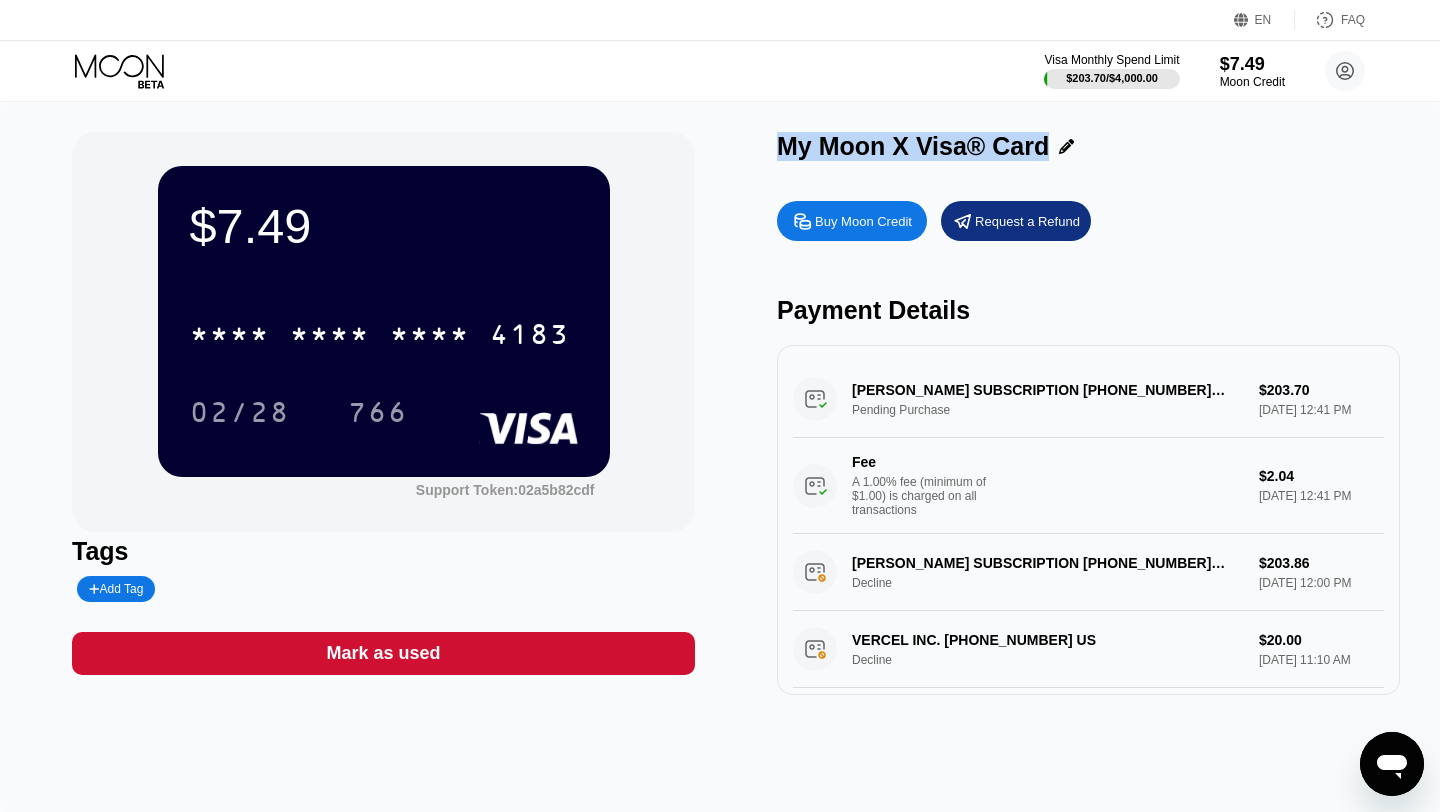 click on "My Moon X Visa® Card" at bounding box center (913, 146) 